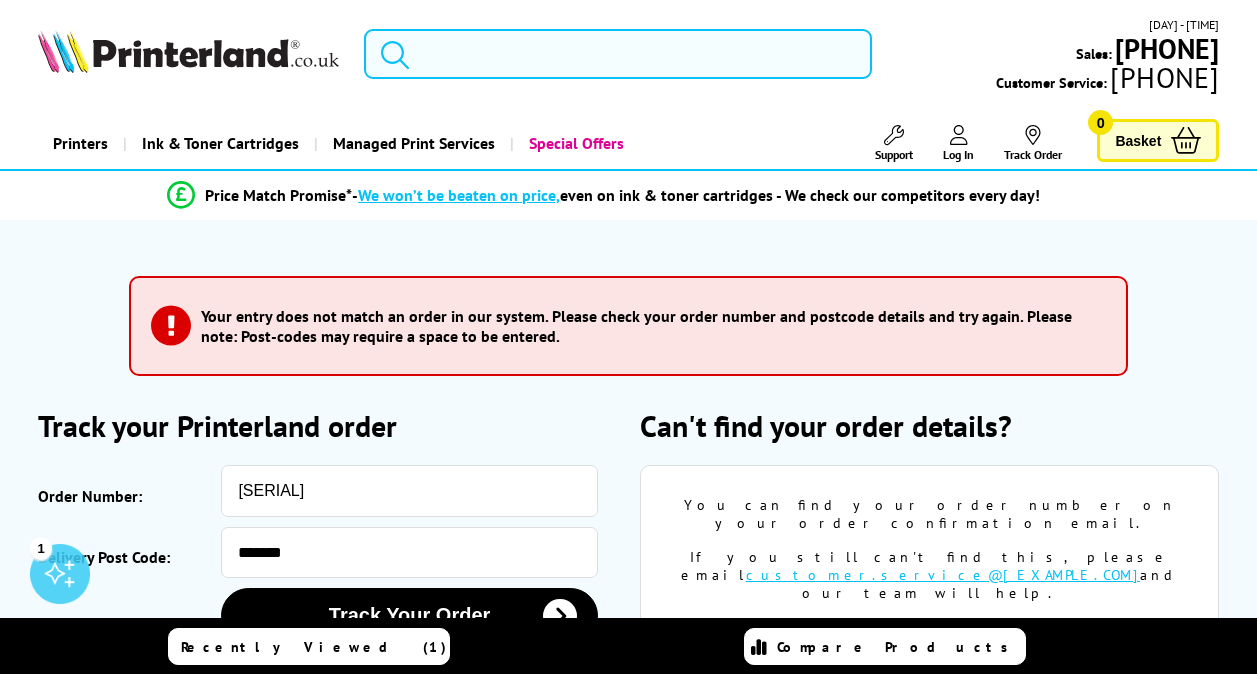 scroll, scrollTop: 0, scrollLeft: 0, axis: both 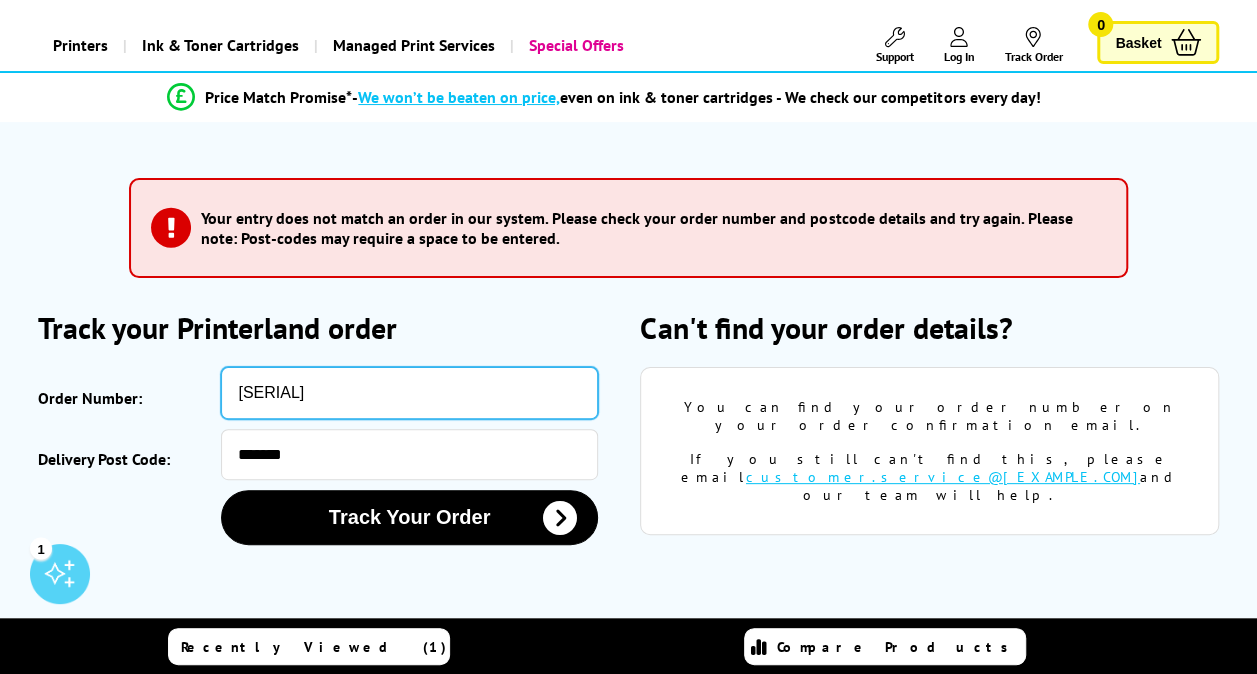 click on "SOA2886086" at bounding box center [409, 393] 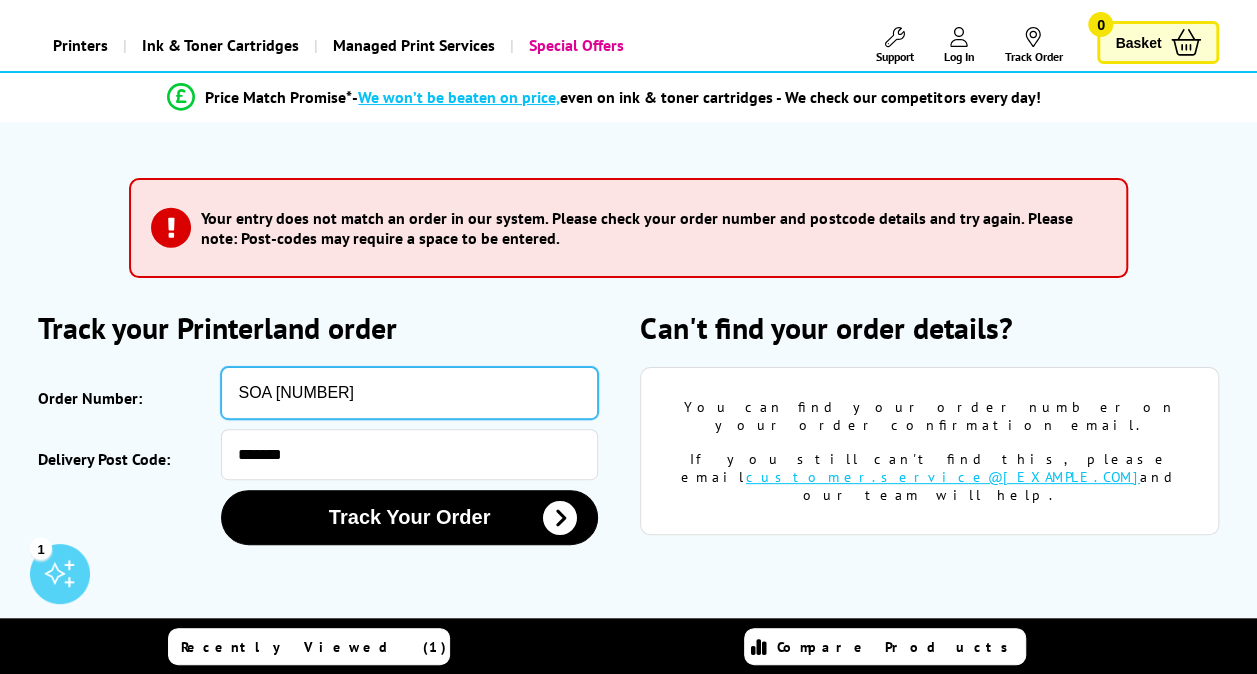 click on "SOA 2886086" at bounding box center (409, 393) 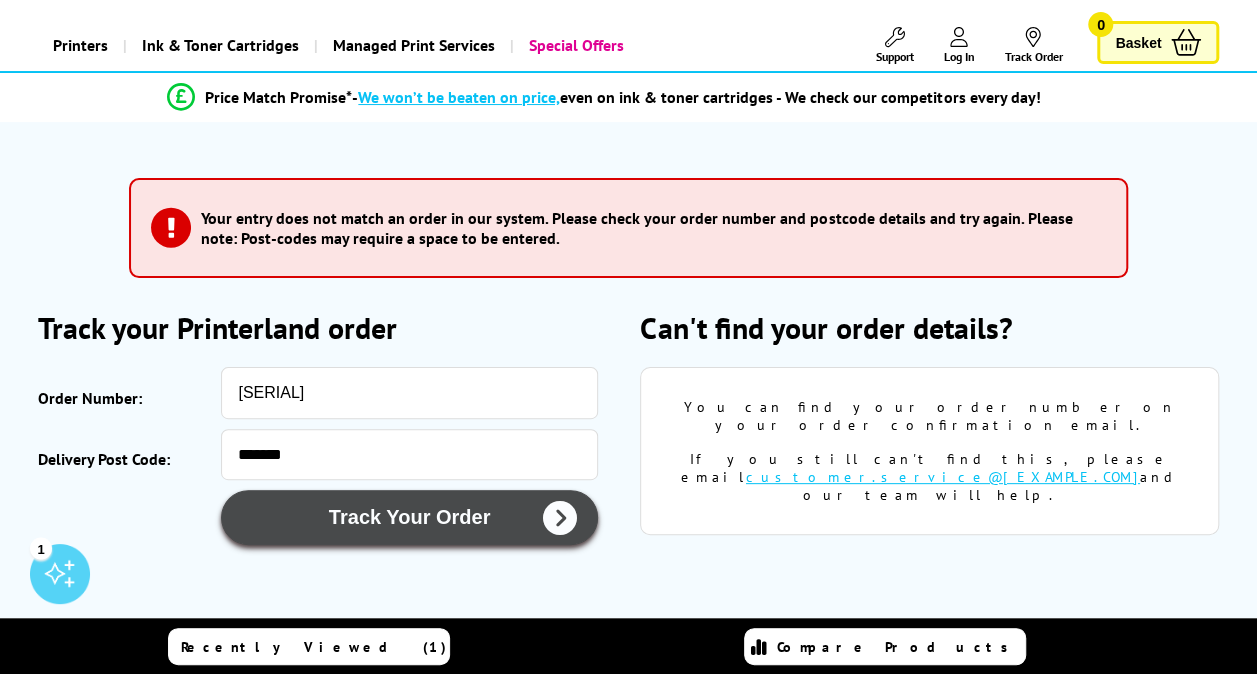 click on "Track Your Order" at bounding box center [409, 517] 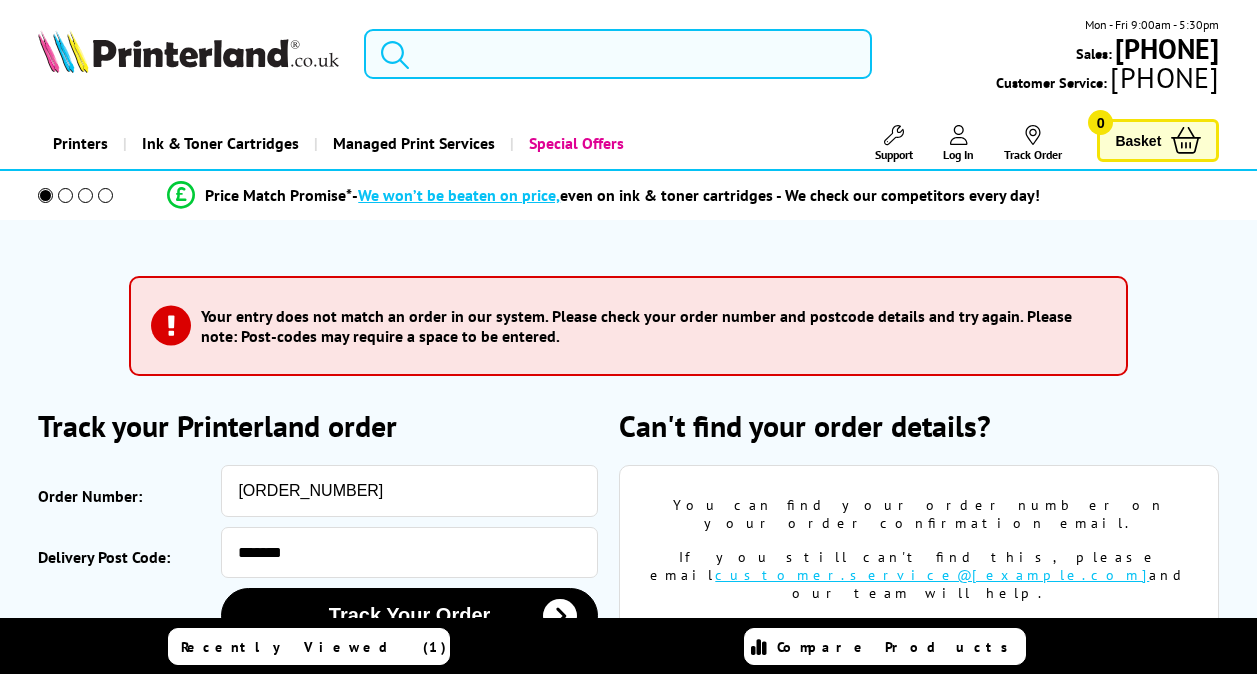 scroll, scrollTop: 0, scrollLeft: 0, axis: both 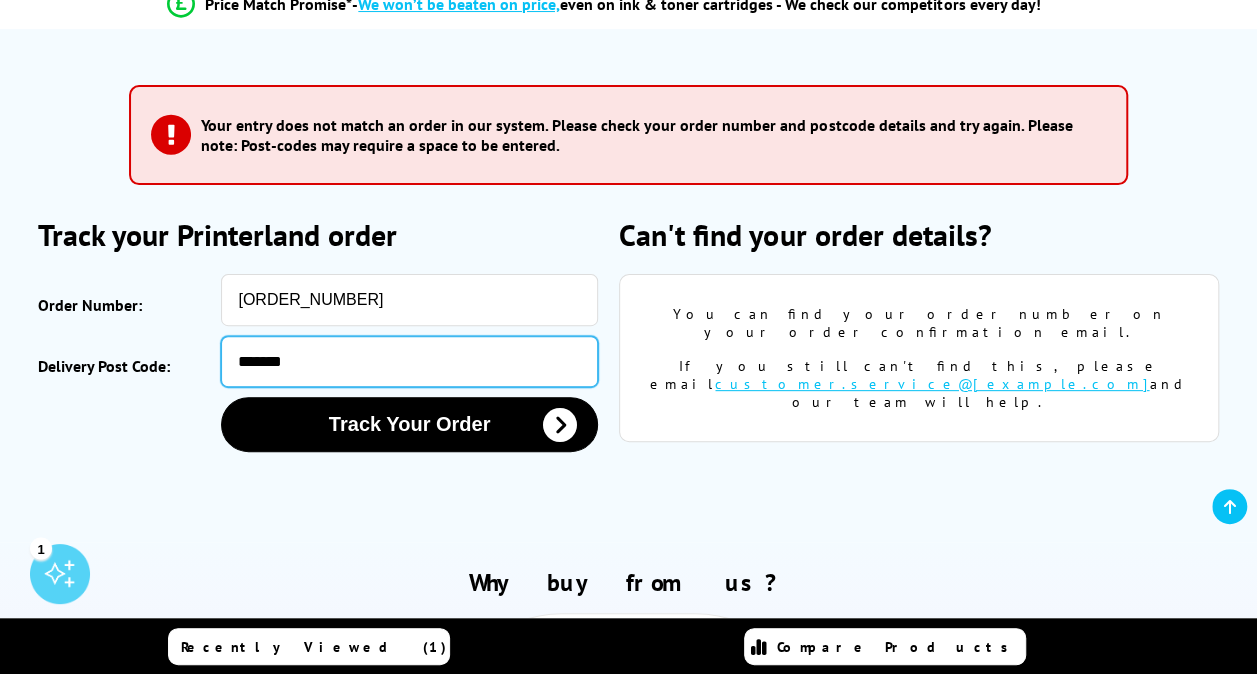 click on "*******" at bounding box center (409, 361) 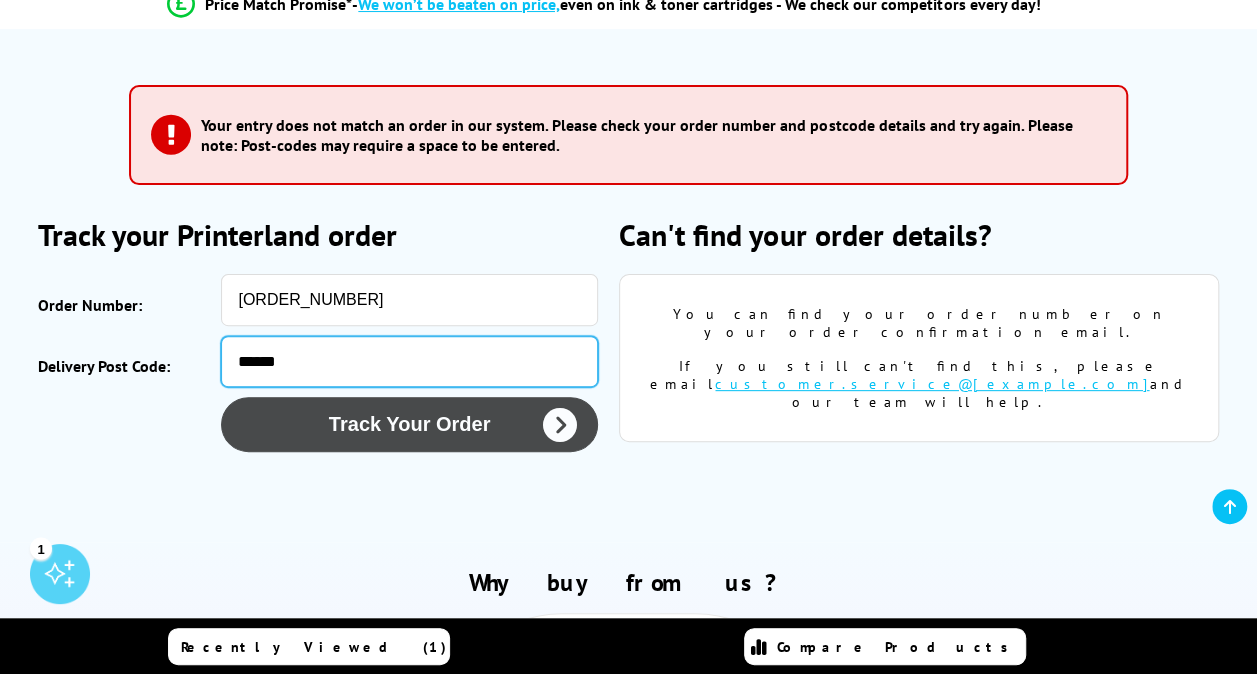 type on "******" 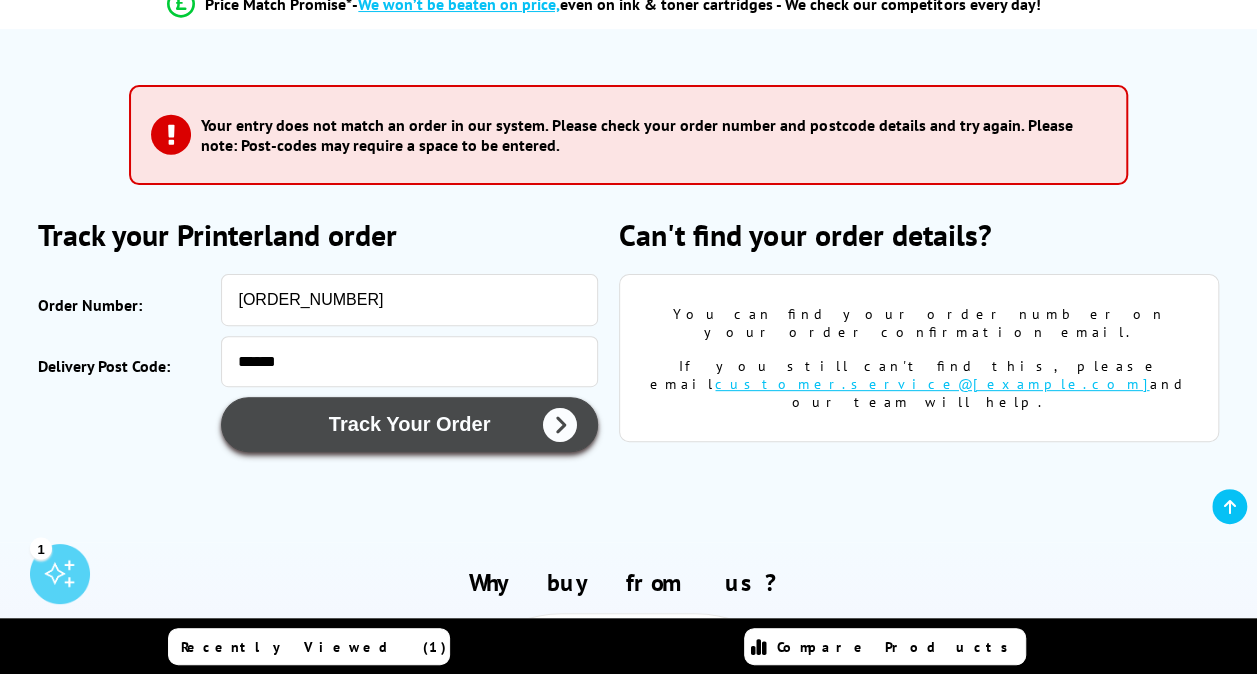 click on "Track Your Order" at bounding box center [409, 424] 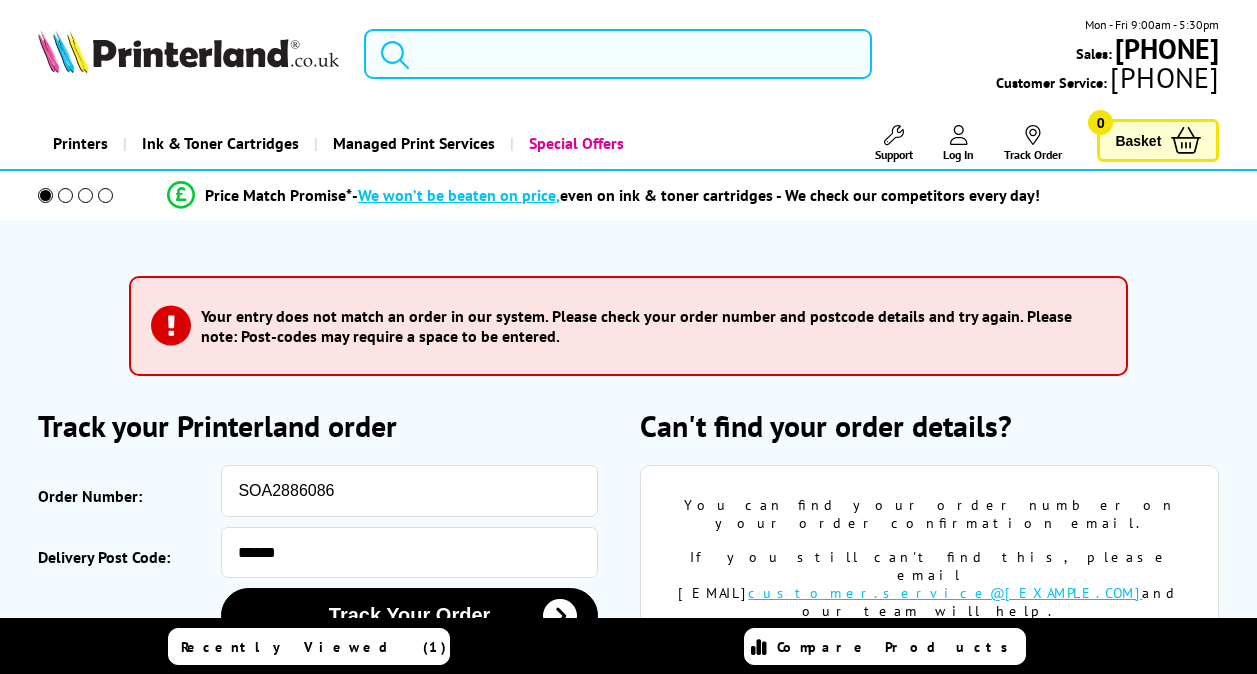 scroll, scrollTop: 0, scrollLeft: 0, axis: both 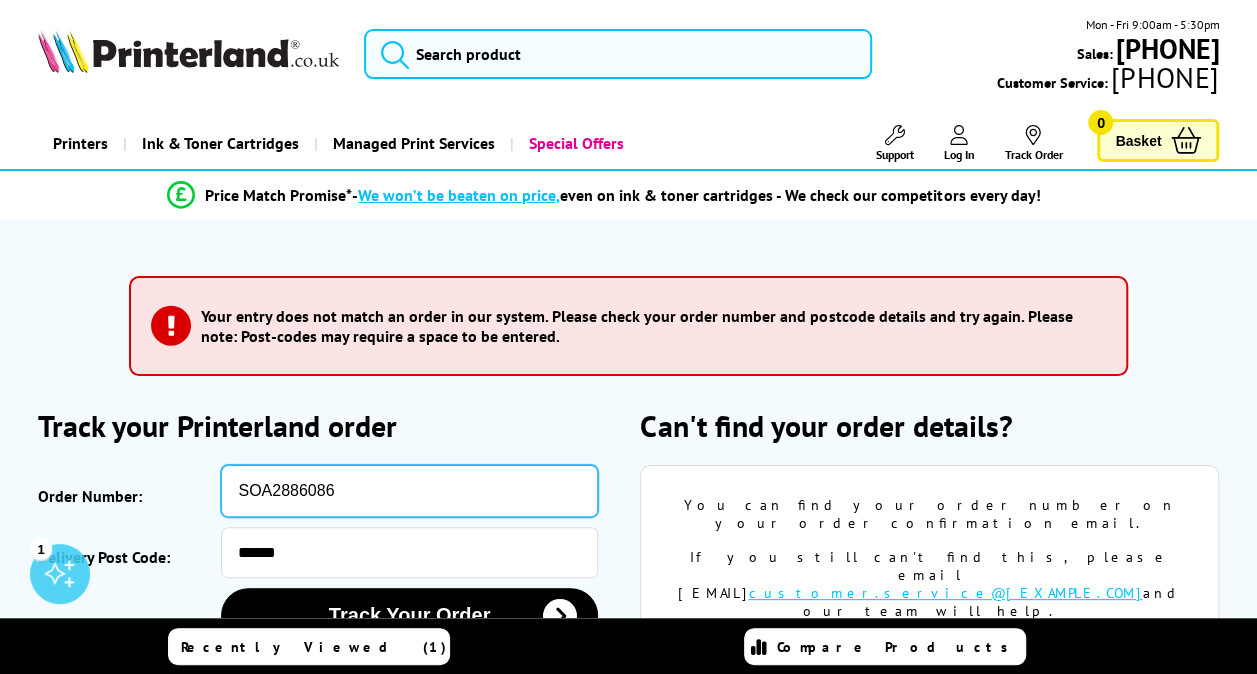 click on "SOA2886086" at bounding box center [409, 491] 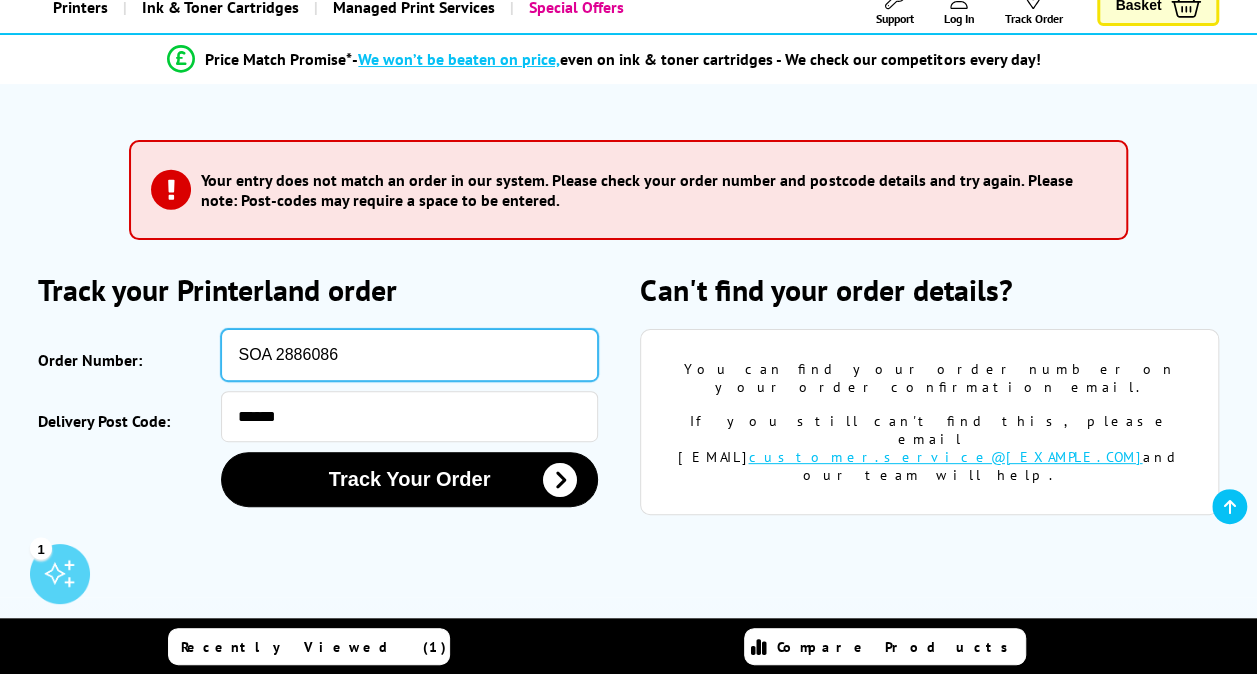 scroll, scrollTop: 139, scrollLeft: 0, axis: vertical 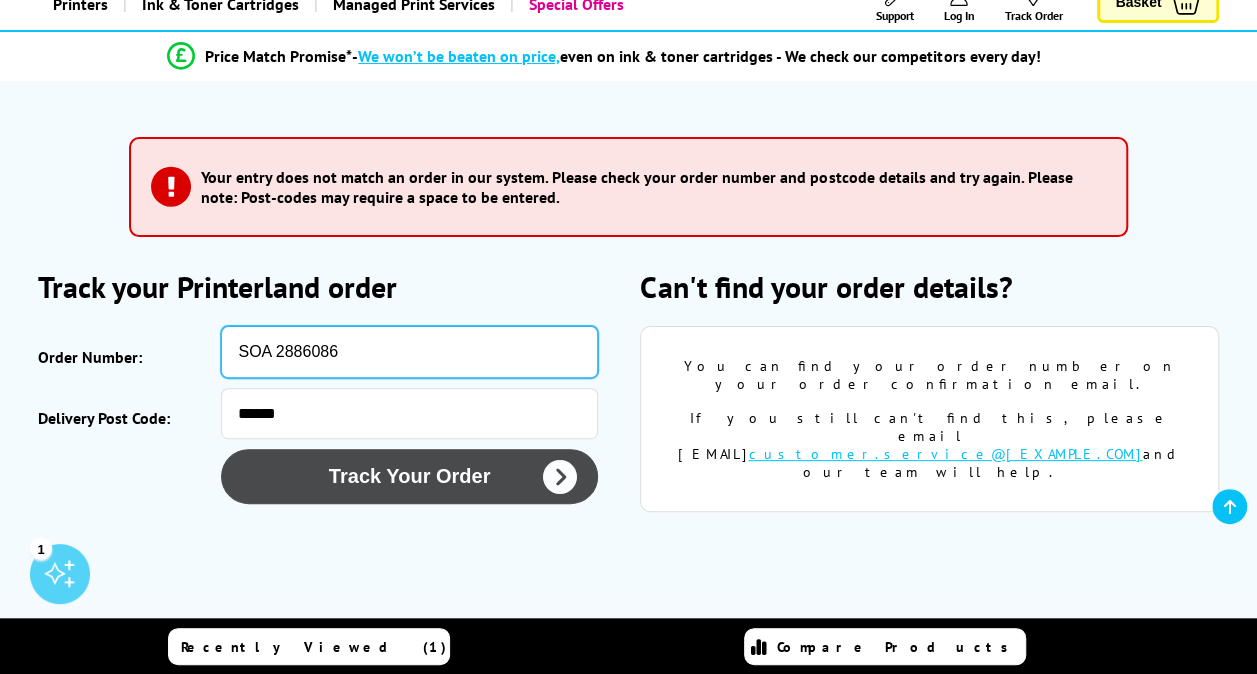 type on "[ORDER_NUMBER]" 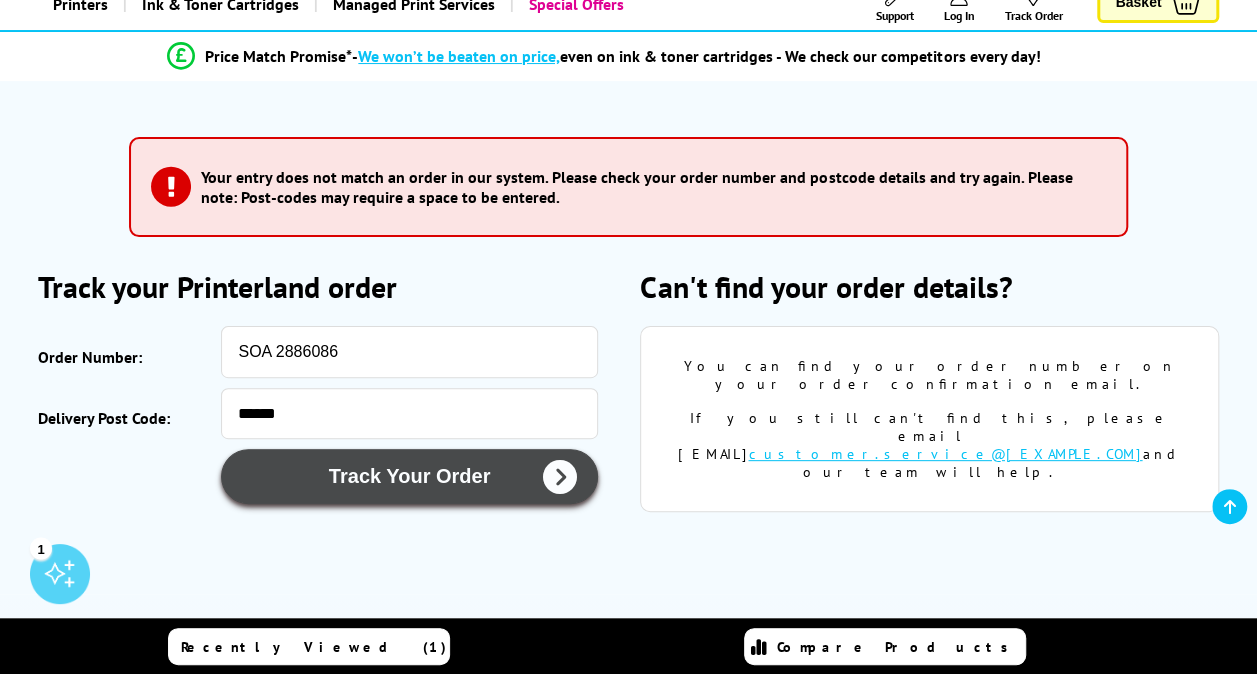 click on "Track Your Order" at bounding box center [409, 476] 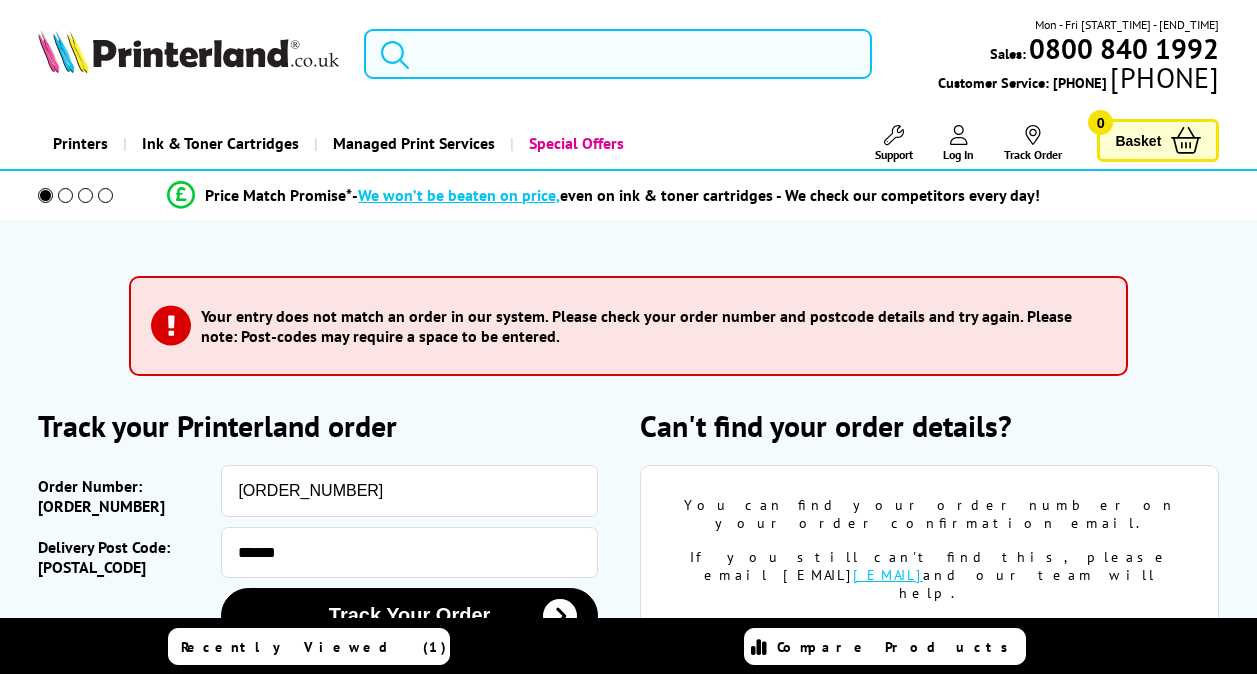 scroll, scrollTop: 0, scrollLeft: 0, axis: both 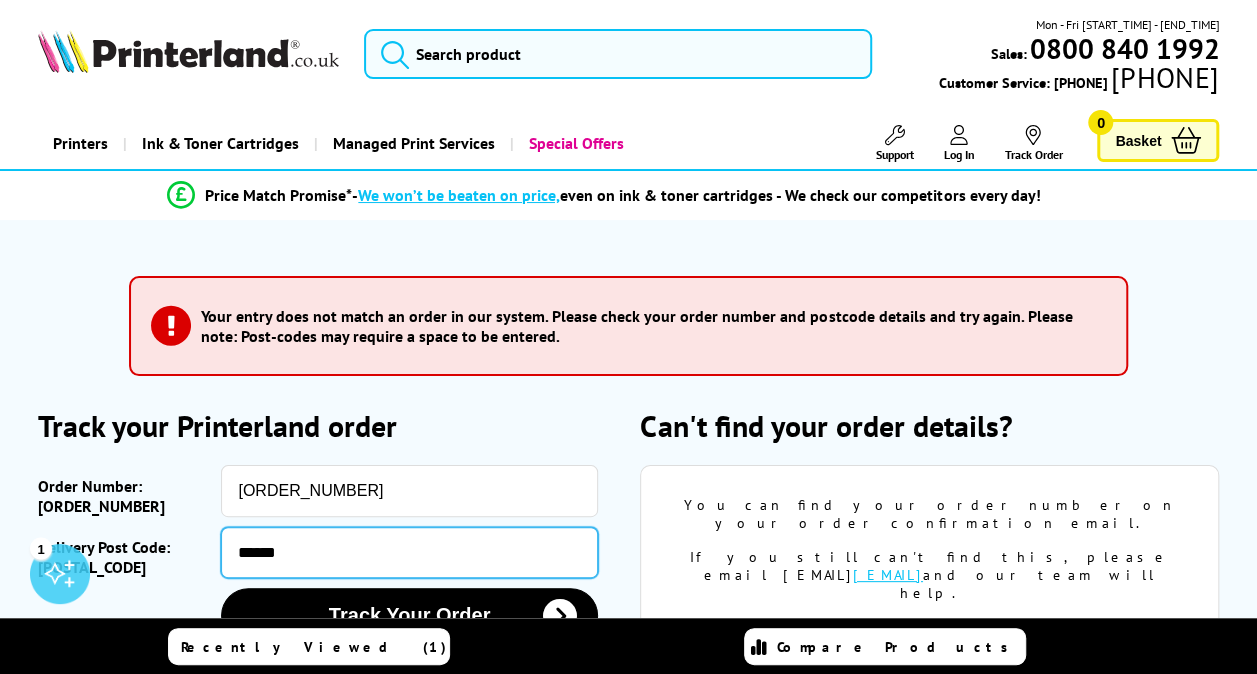 click on "******" at bounding box center (409, 552) 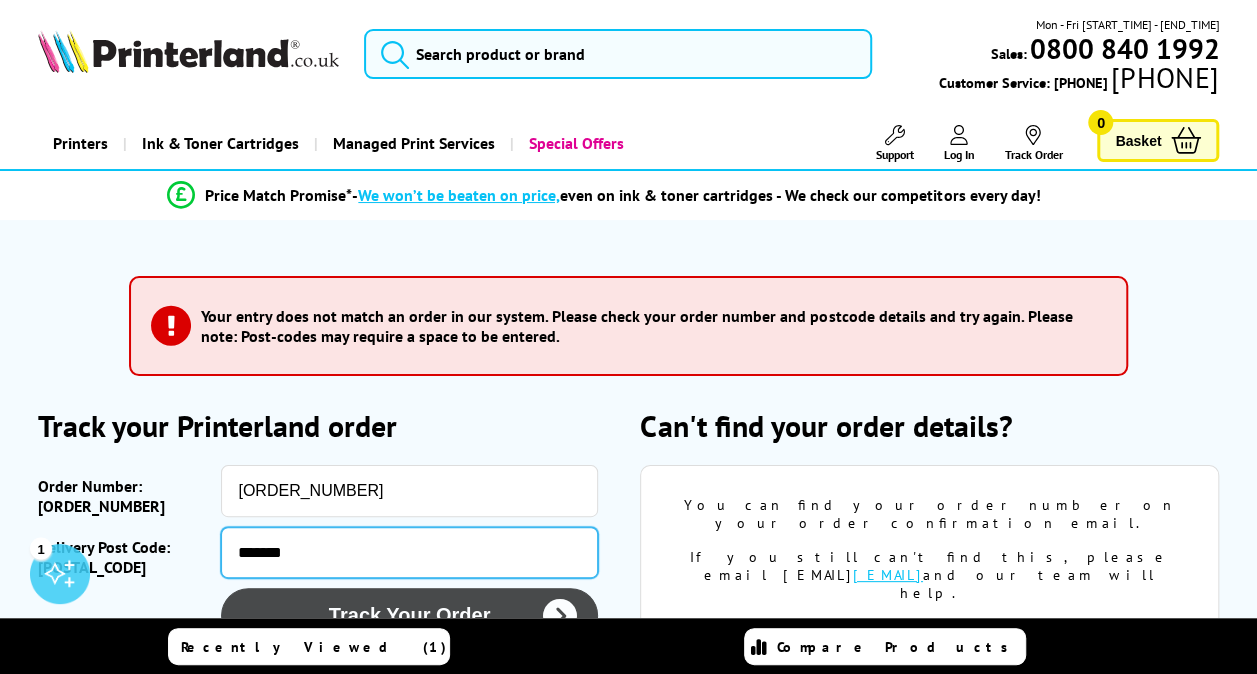 type on "*******" 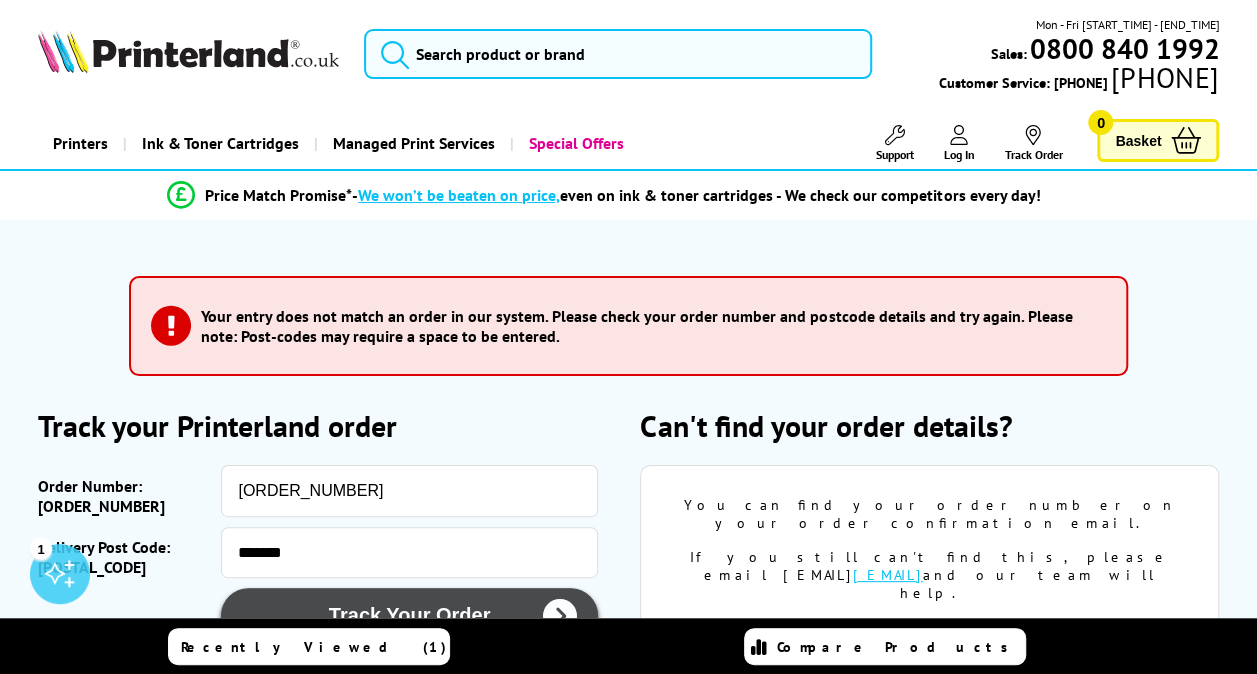click on "Track Your Order" at bounding box center (409, 615) 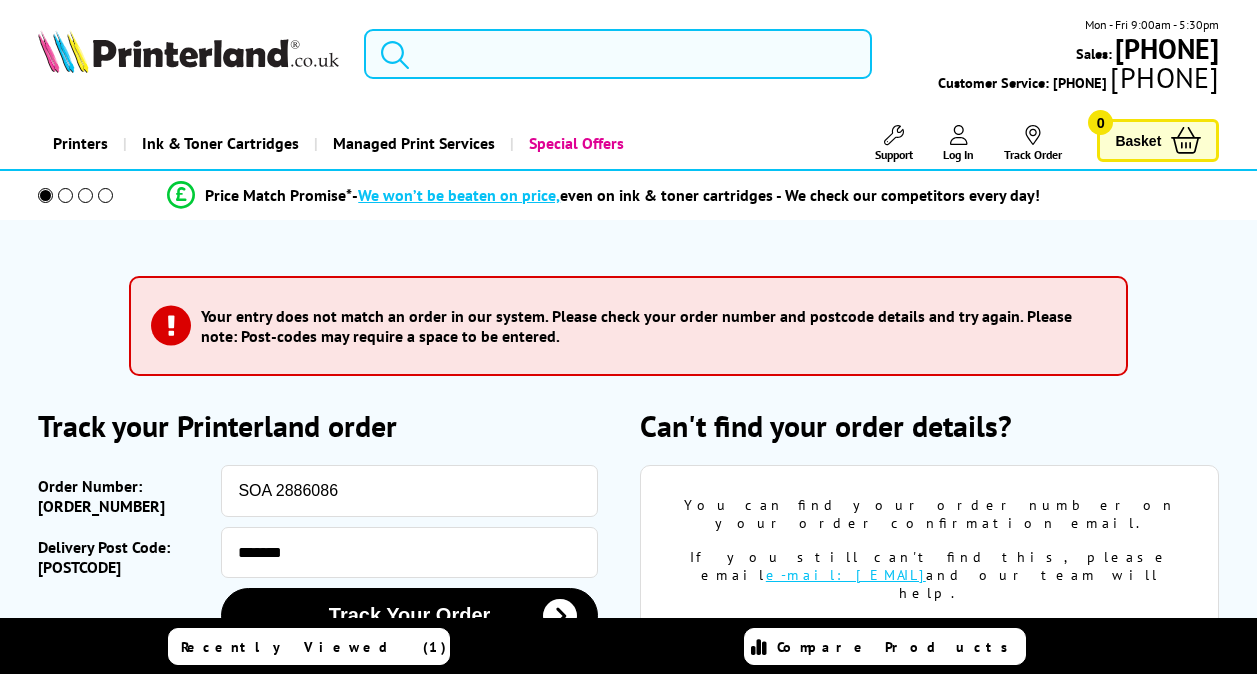scroll, scrollTop: 0, scrollLeft: 0, axis: both 